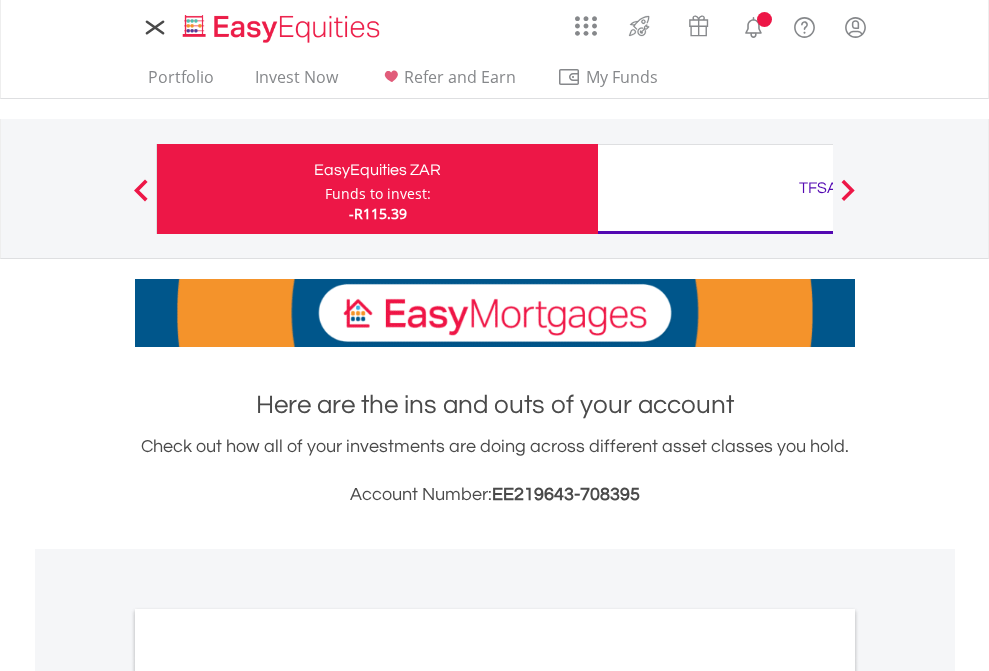 scroll, scrollTop: 0, scrollLeft: 0, axis: both 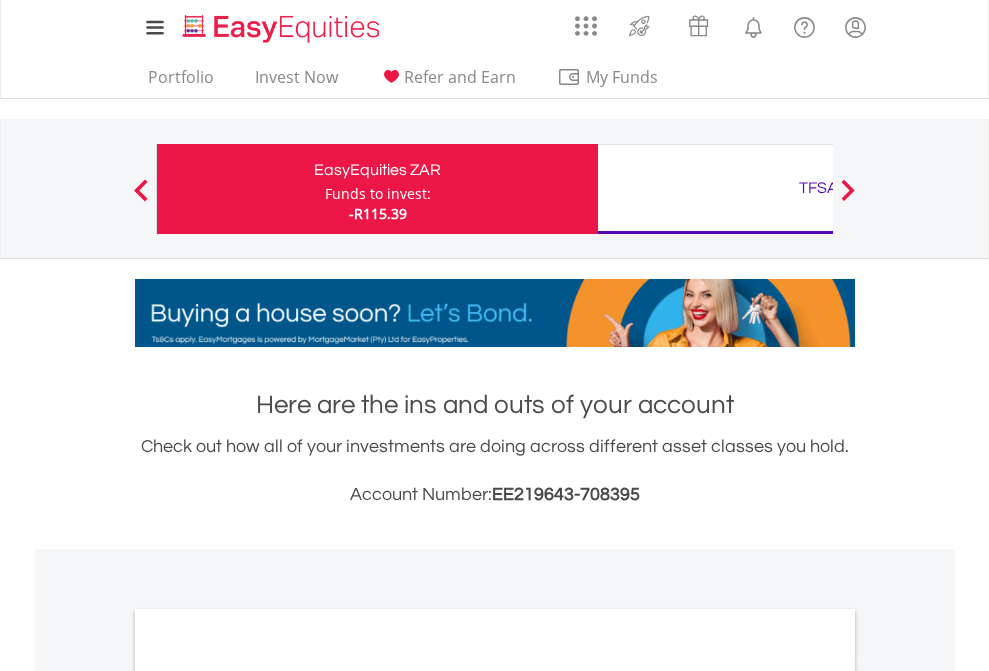 click on "Funds to invest:" at bounding box center (378, 194) 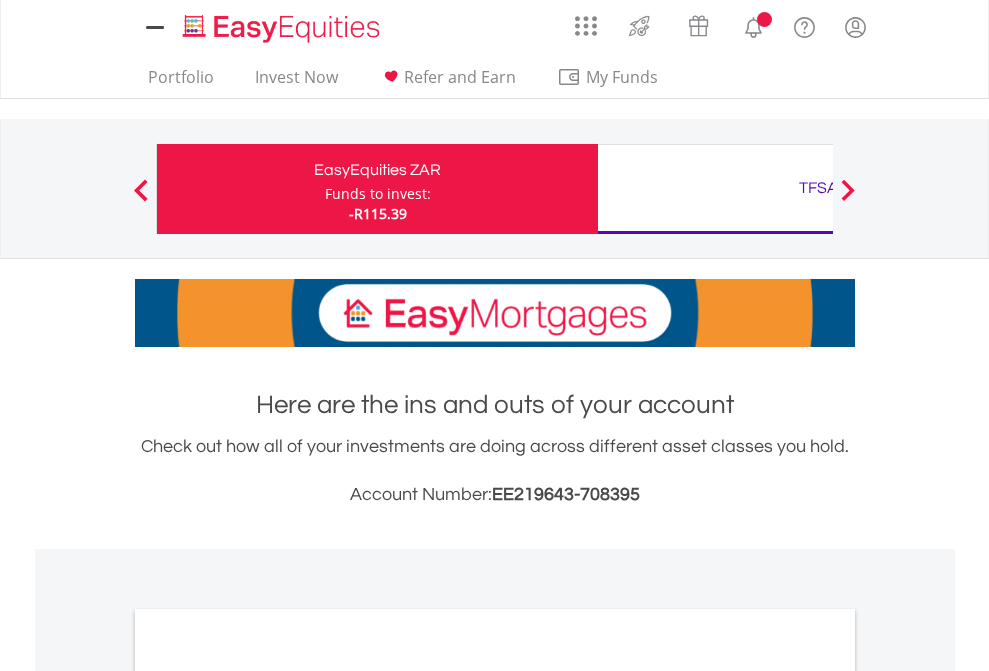 scroll, scrollTop: 0, scrollLeft: 0, axis: both 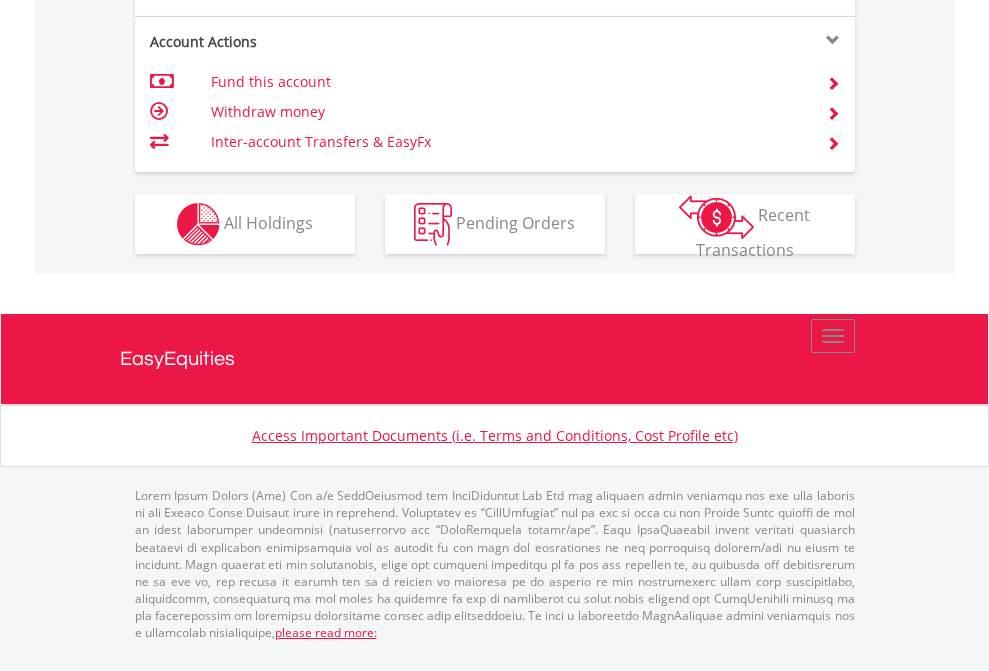click on "Investment types" at bounding box center (706, -337) 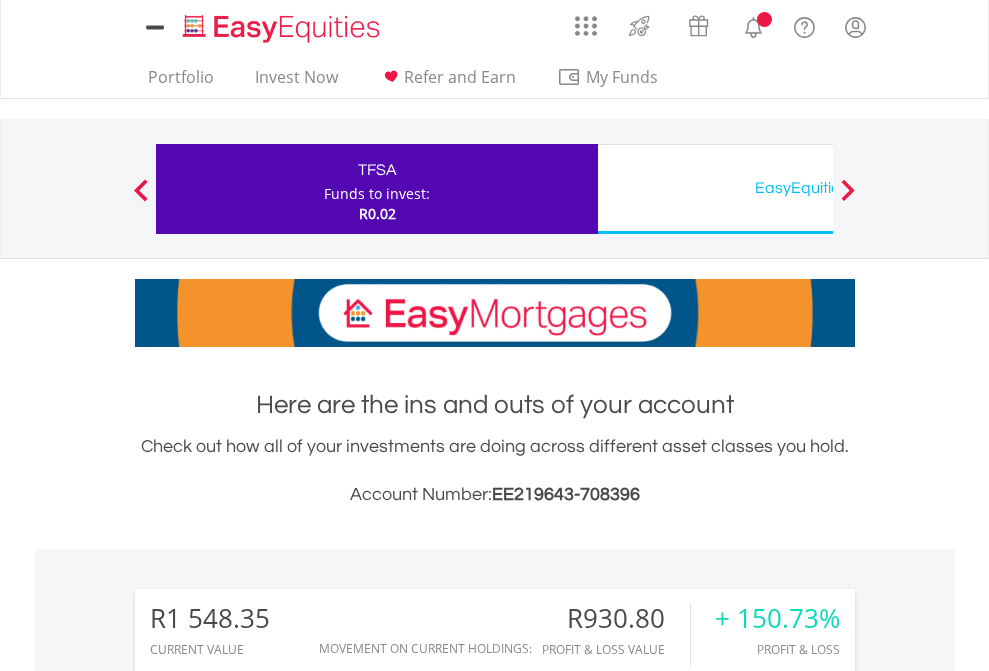 scroll, scrollTop: 0, scrollLeft: 0, axis: both 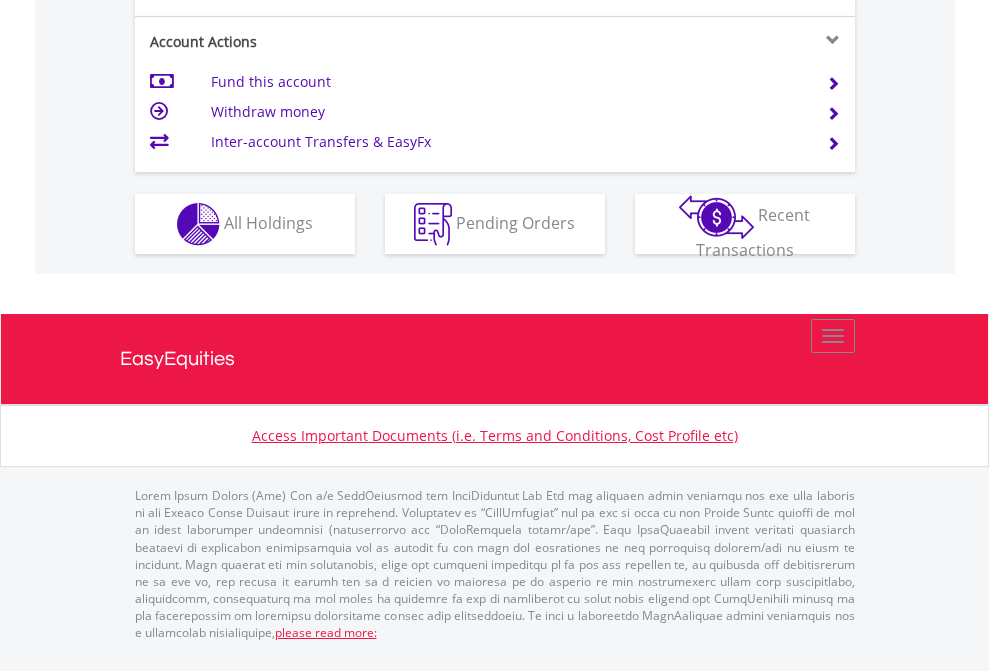 click on "Investment types" at bounding box center (706, -337) 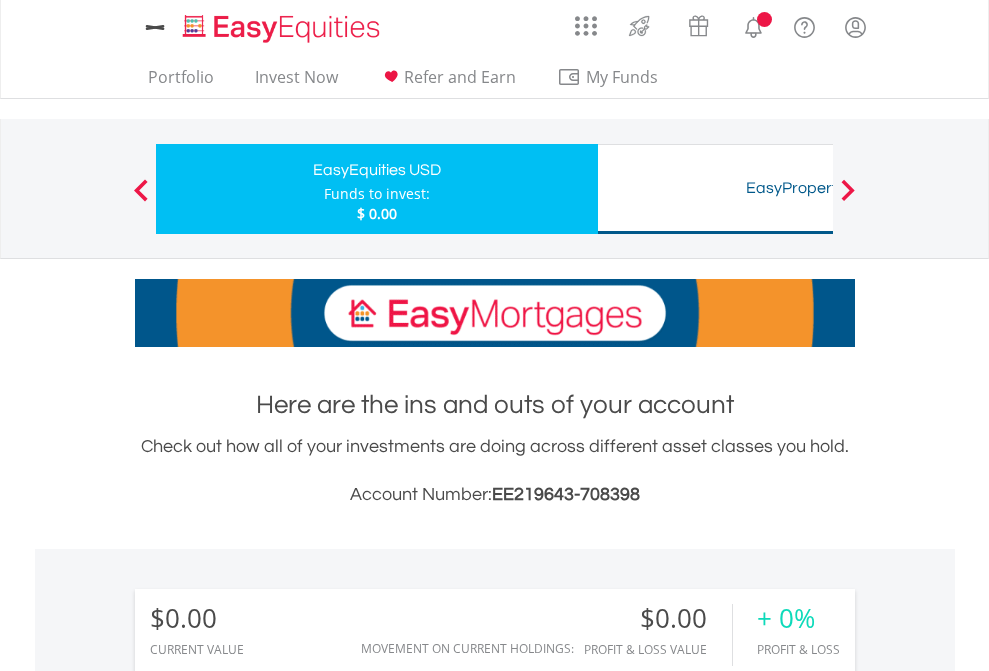 scroll, scrollTop: 0, scrollLeft: 0, axis: both 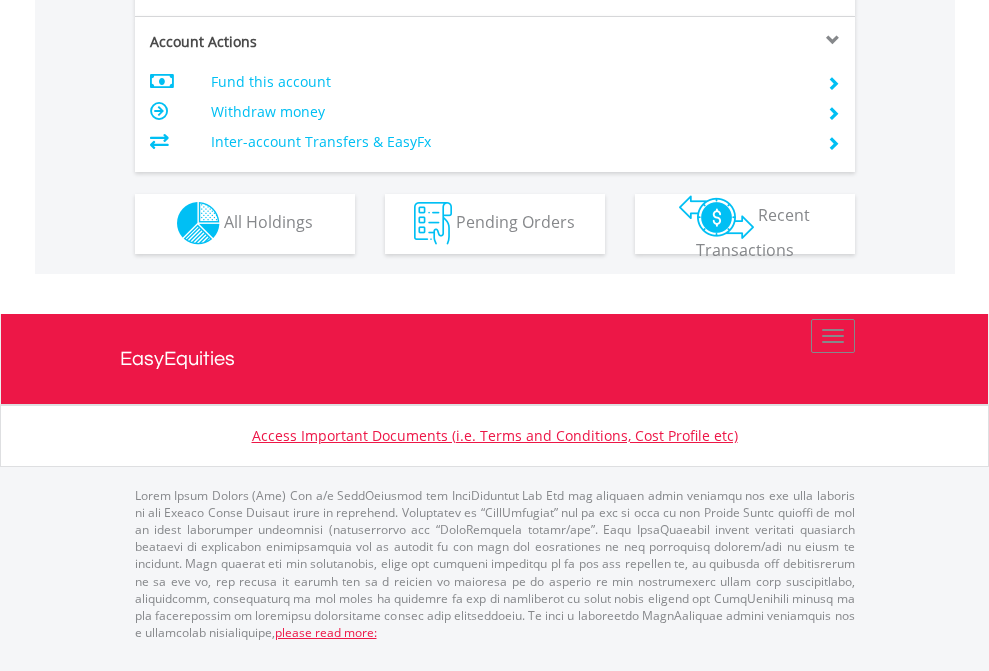 click on "Investment types" at bounding box center [706, -353] 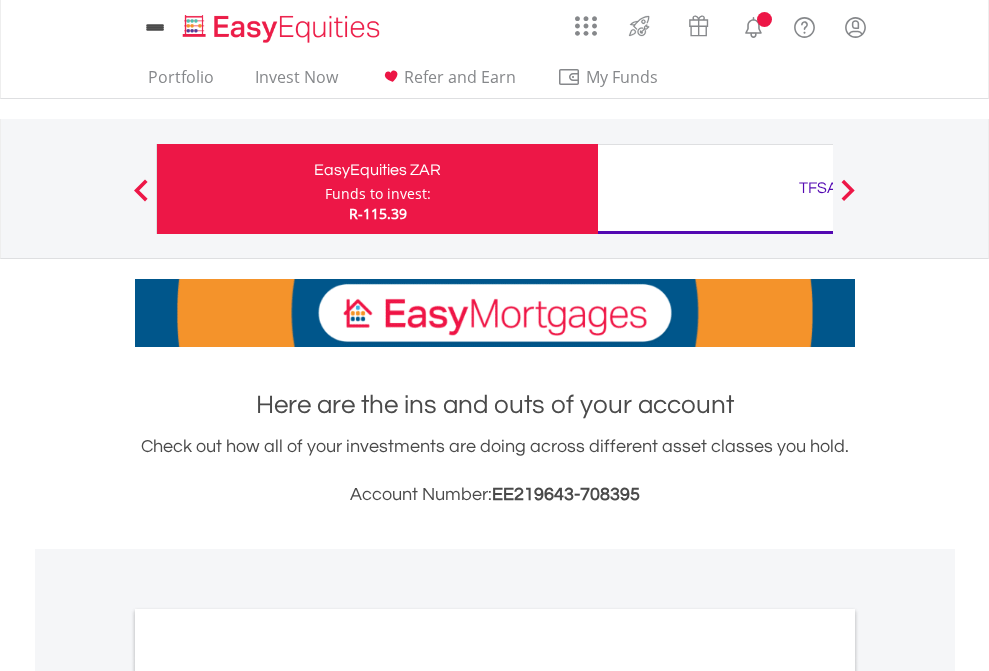 scroll, scrollTop: 0, scrollLeft: 0, axis: both 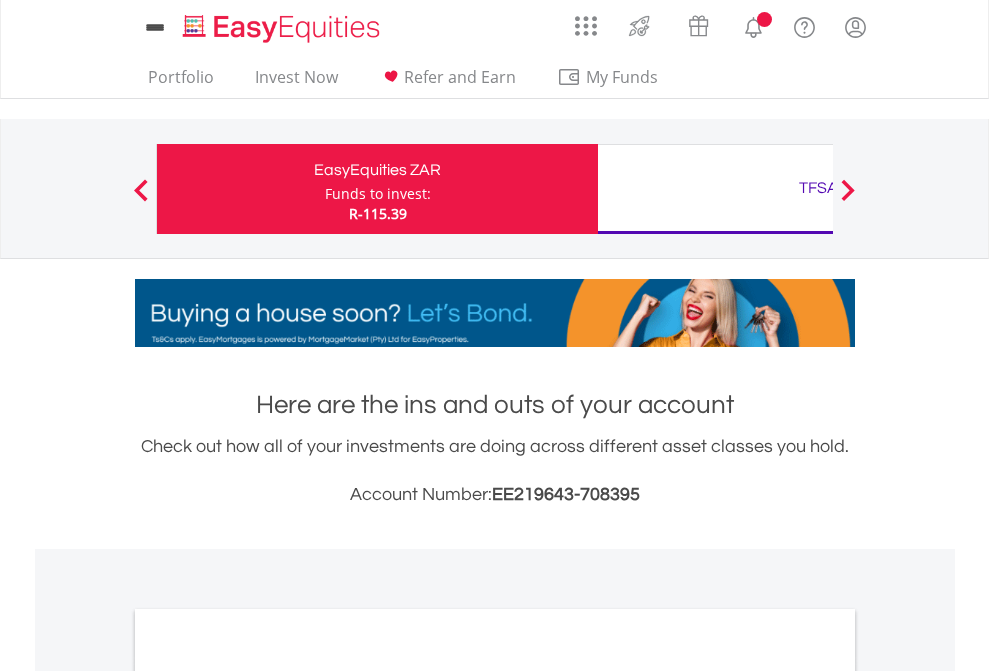 click on "All Holdings" at bounding box center (268, 1096) 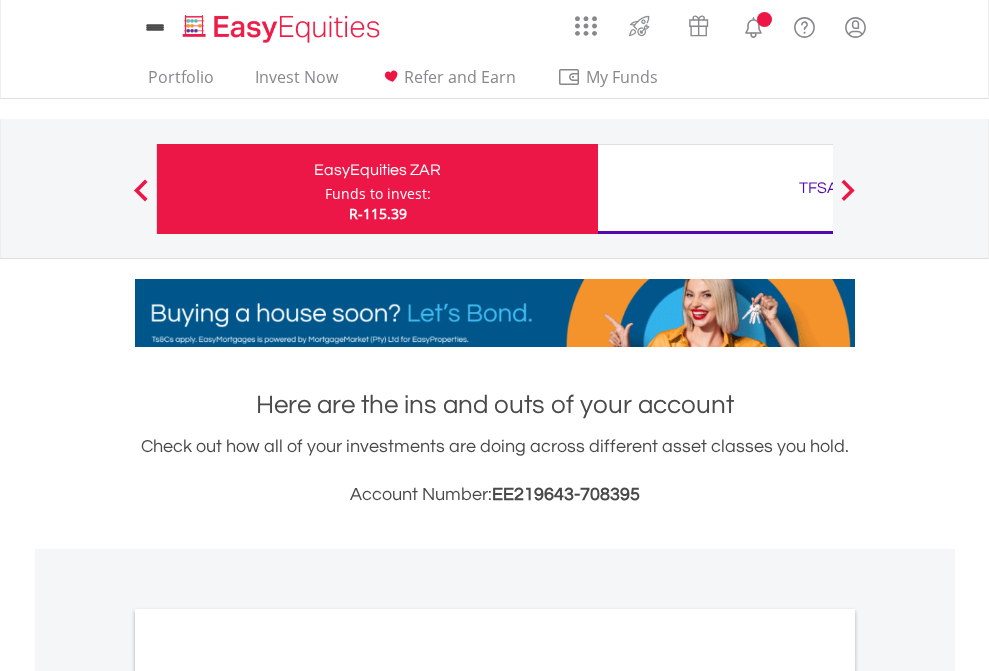scroll, scrollTop: 1202, scrollLeft: 0, axis: vertical 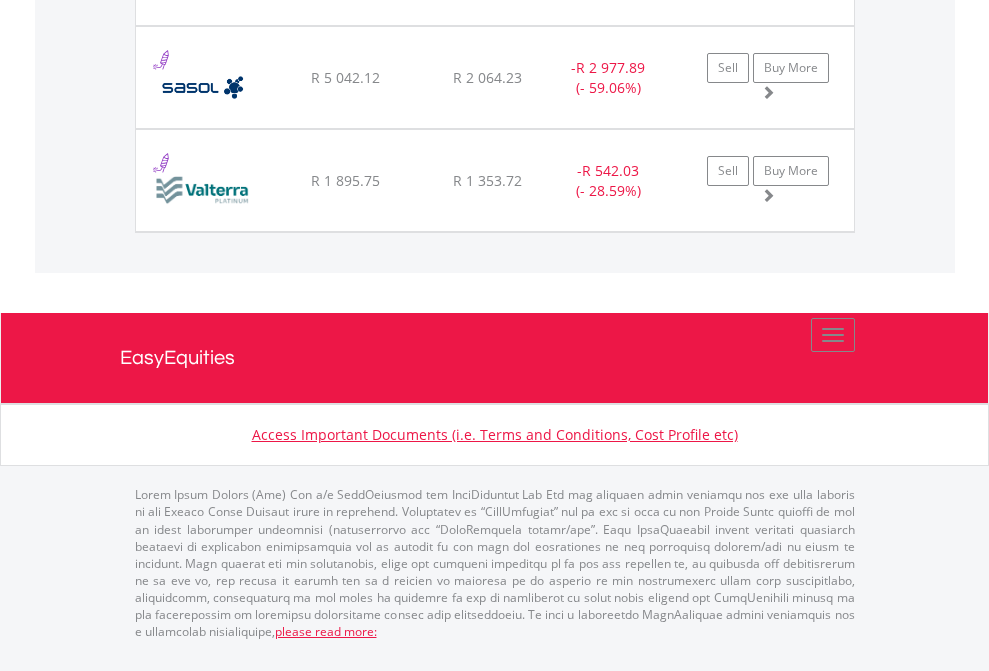 click on "TFSA" at bounding box center (818, -2037) 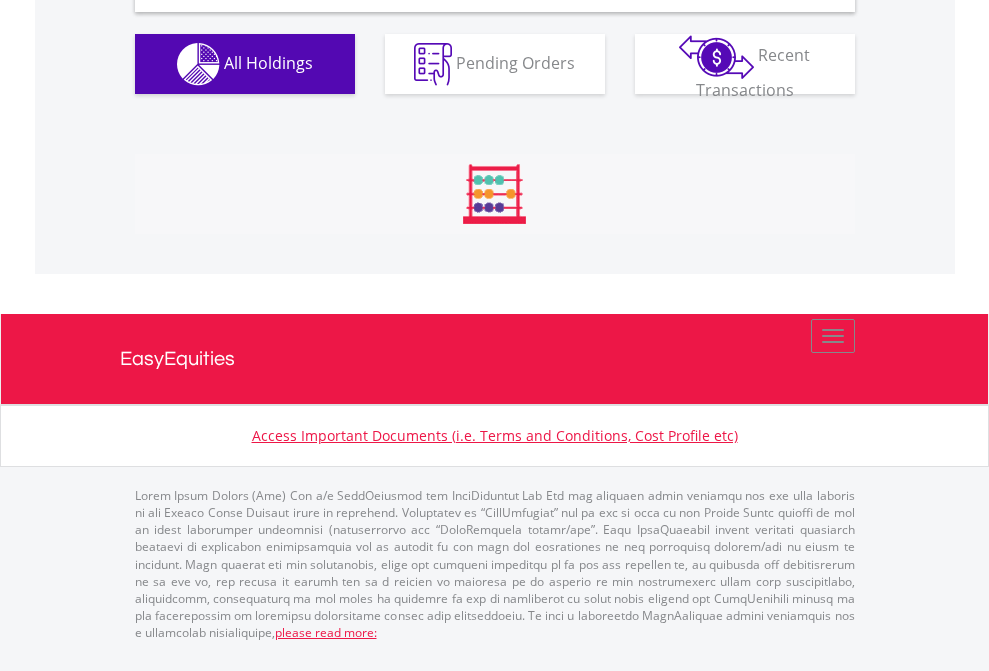 scroll, scrollTop: 1933, scrollLeft: 0, axis: vertical 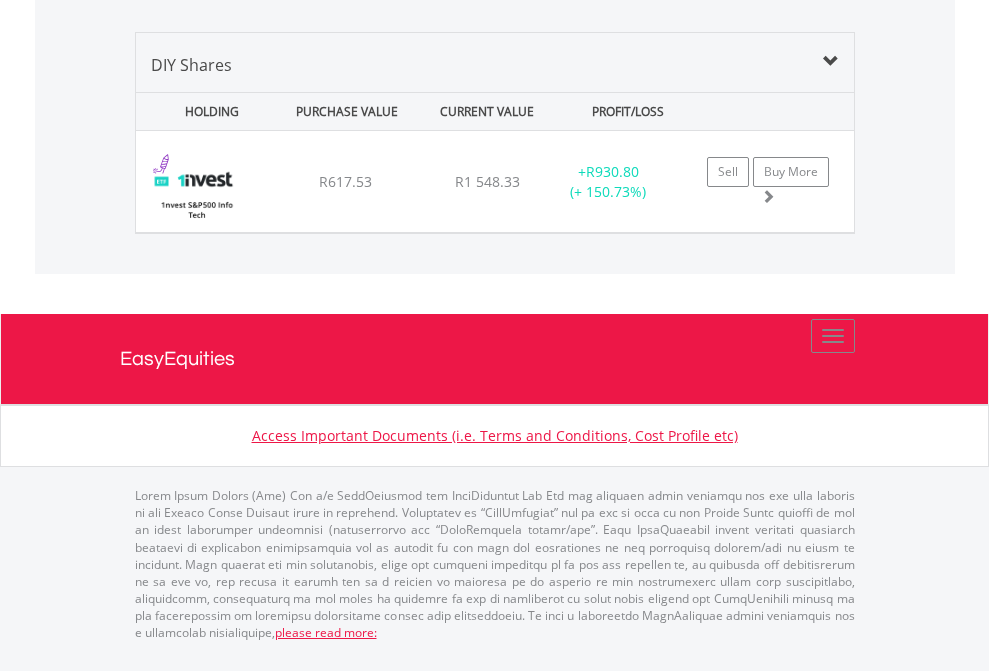click on "EasyEquities USD" at bounding box center [818, -968] 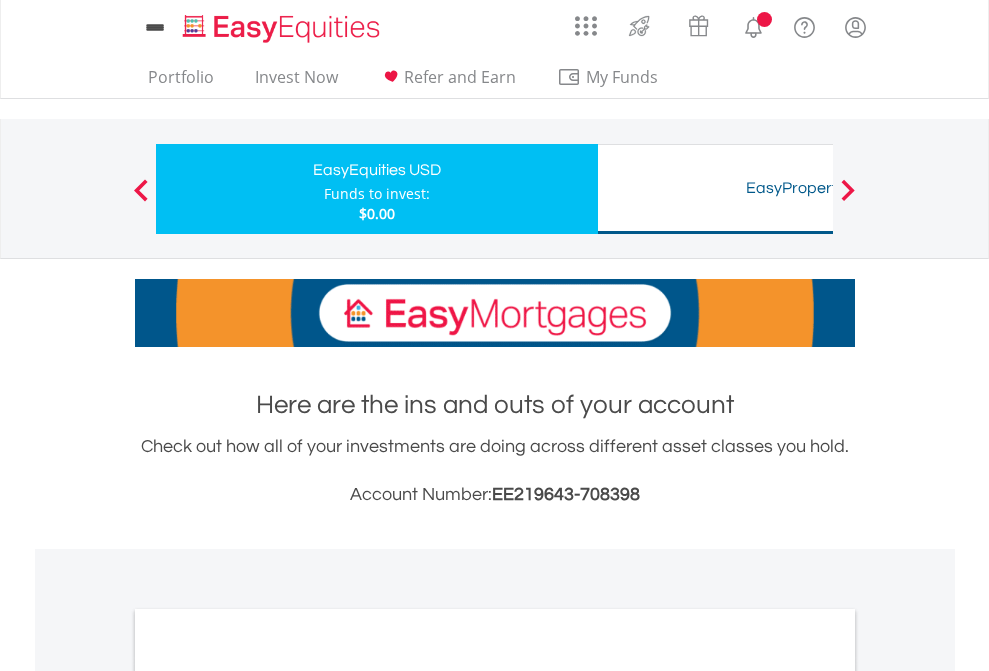 scroll, scrollTop: 0, scrollLeft: 0, axis: both 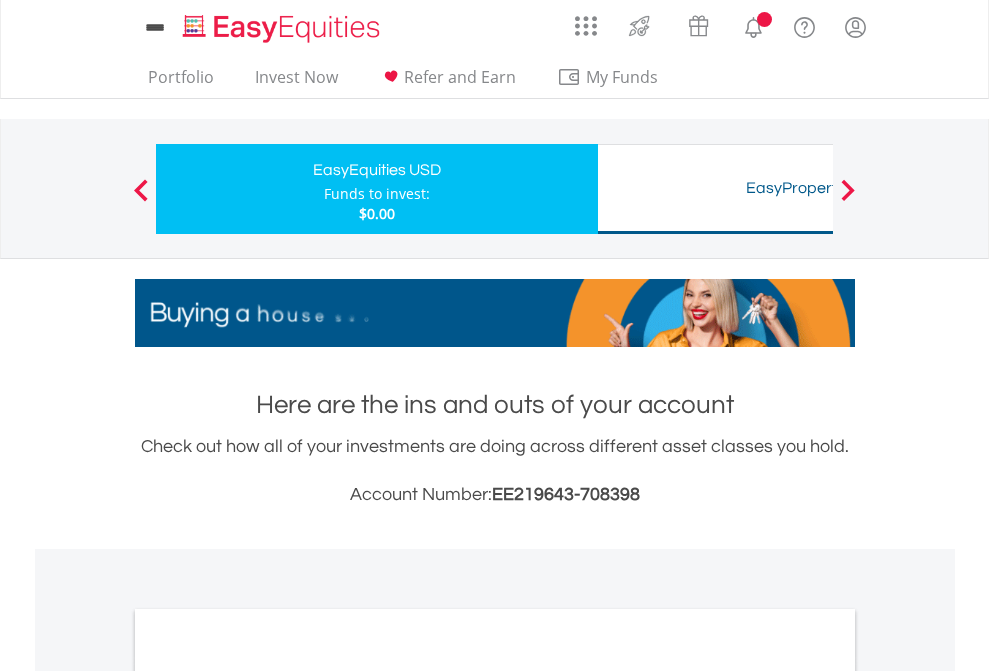 click on "All Holdings" at bounding box center [268, 1096] 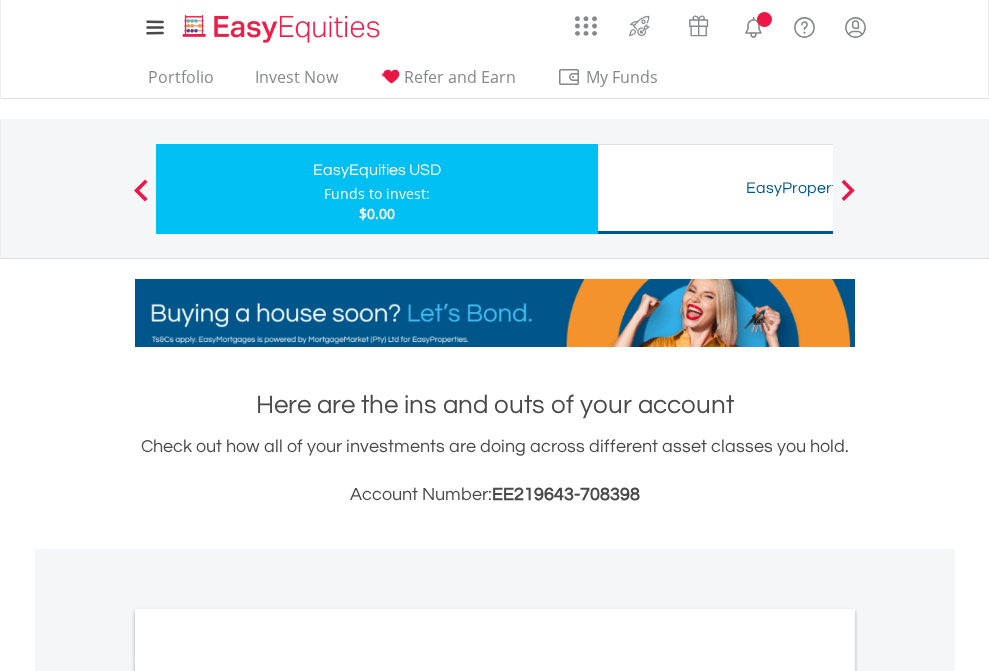 scroll, scrollTop: 1202, scrollLeft: 0, axis: vertical 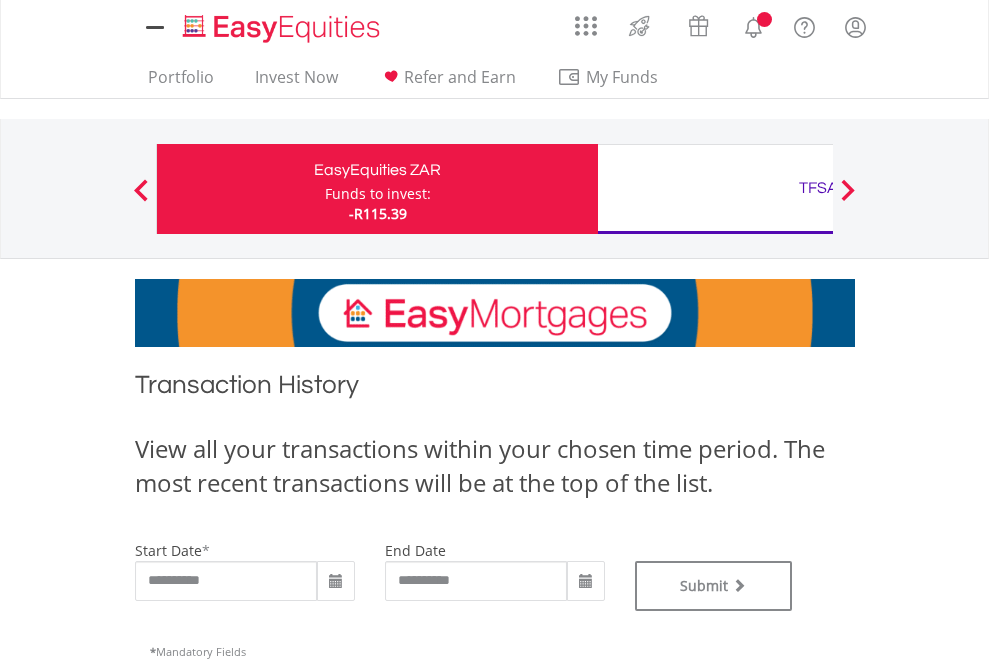 type on "**********" 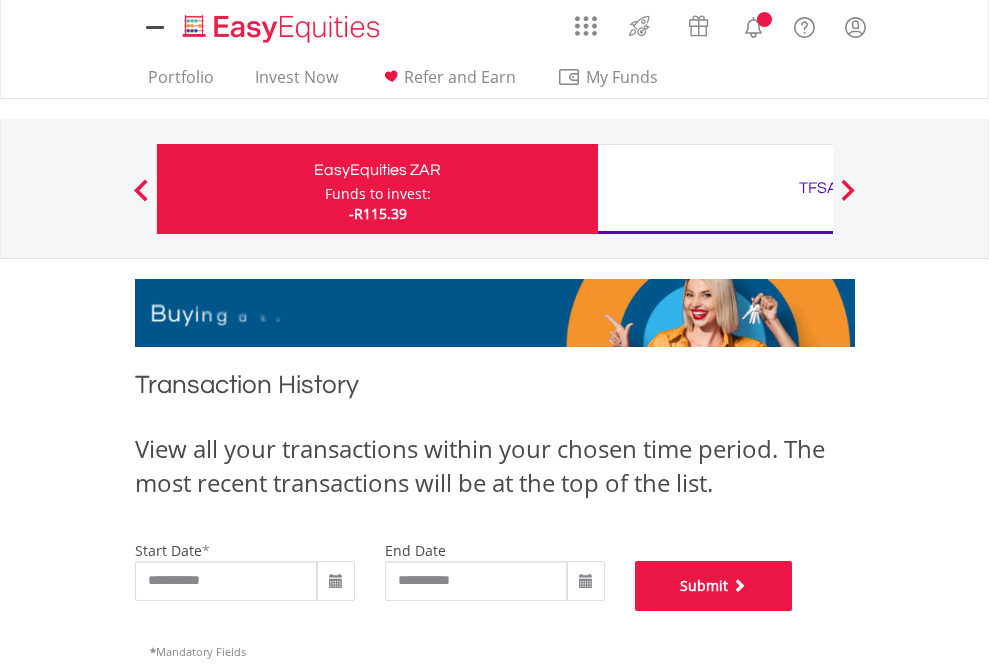 click on "Submit" at bounding box center [714, 586] 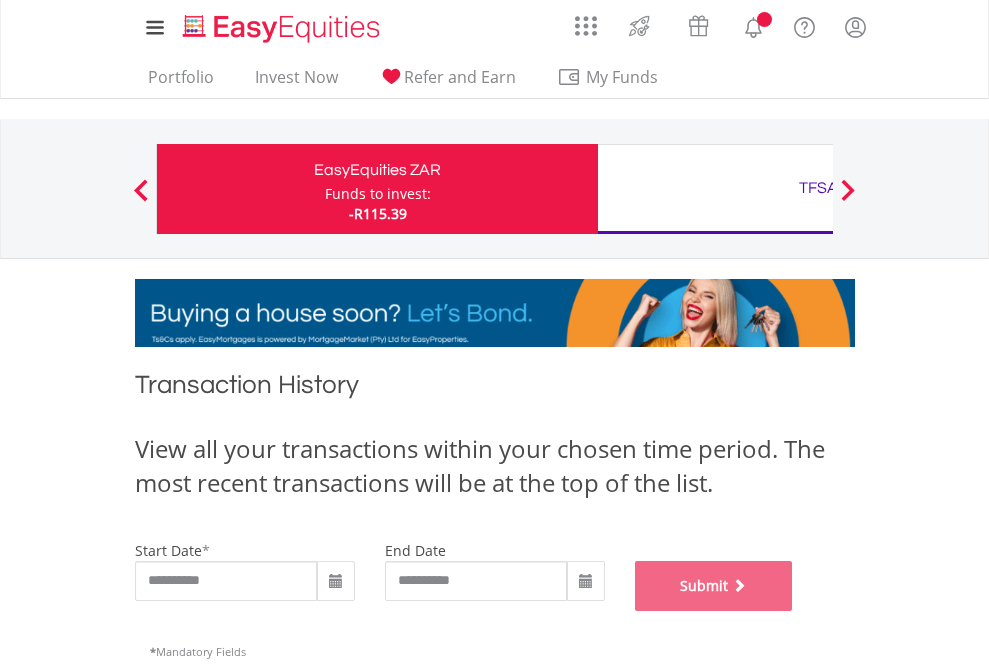 scroll, scrollTop: 811, scrollLeft: 0, axis: vertical 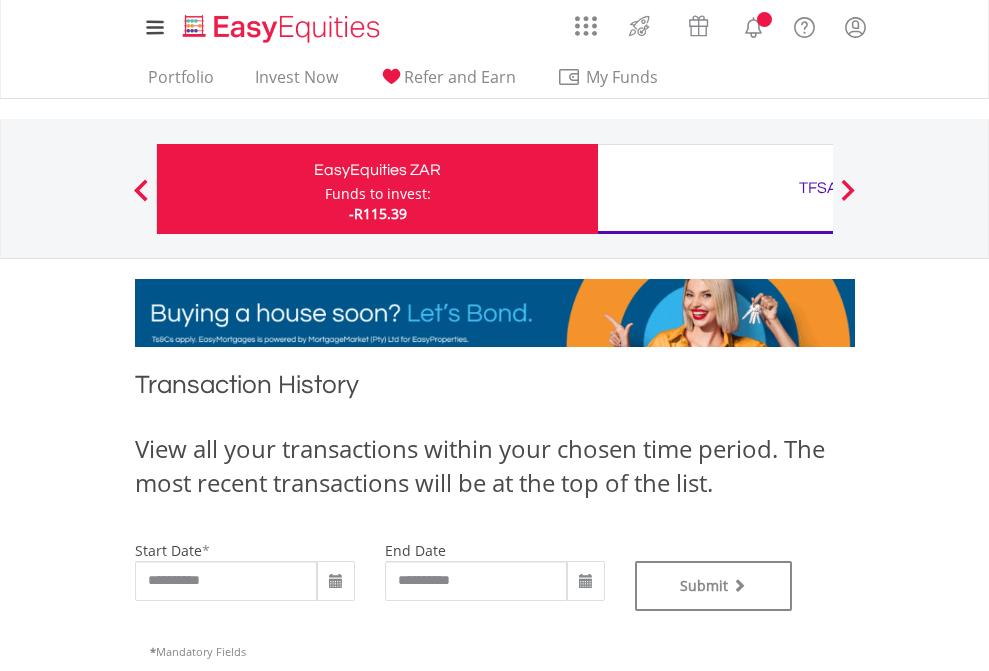 click on "TFSA" at bounding box center [818, 188] 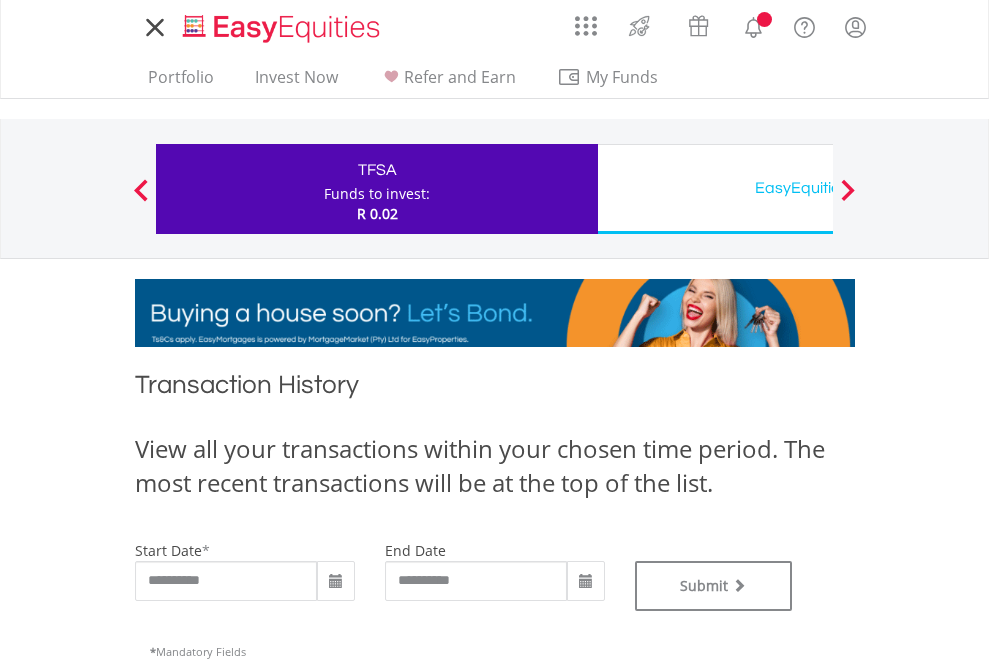 scroll, scrollTop: 0, scrollLeft: 0, axis: both 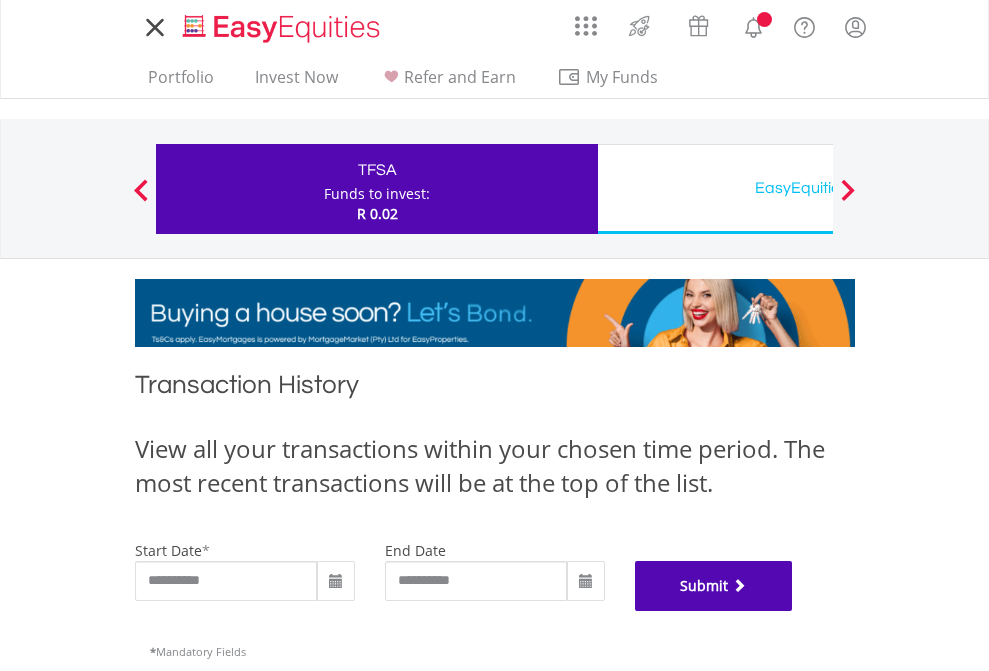 click on "Submit" at bounding box center [714, 586] 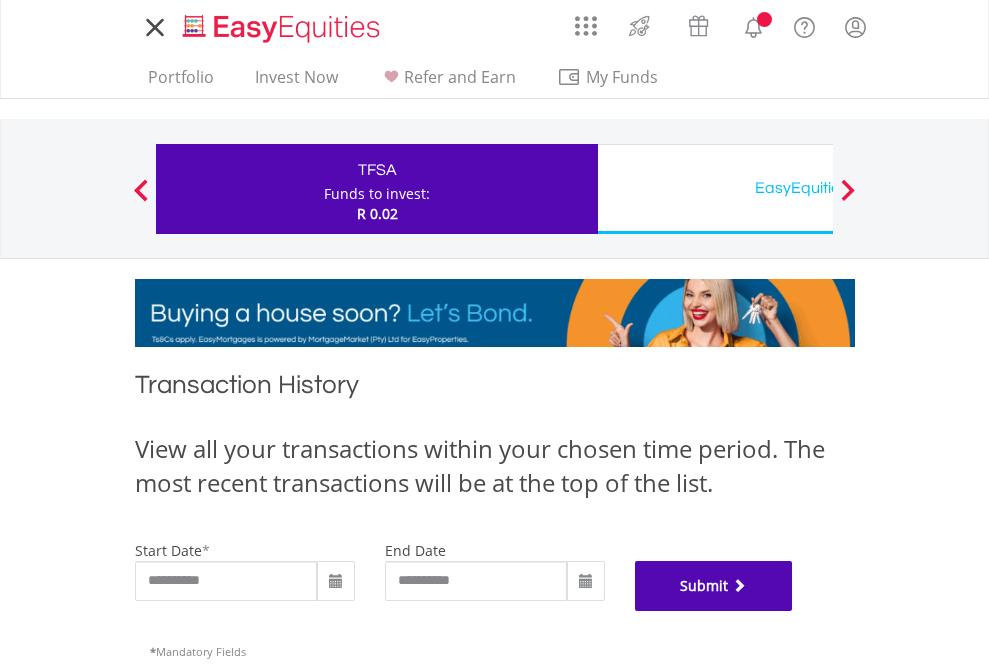 scroll, scrollTop: 811, scrollLeft: 0, axis: vertical 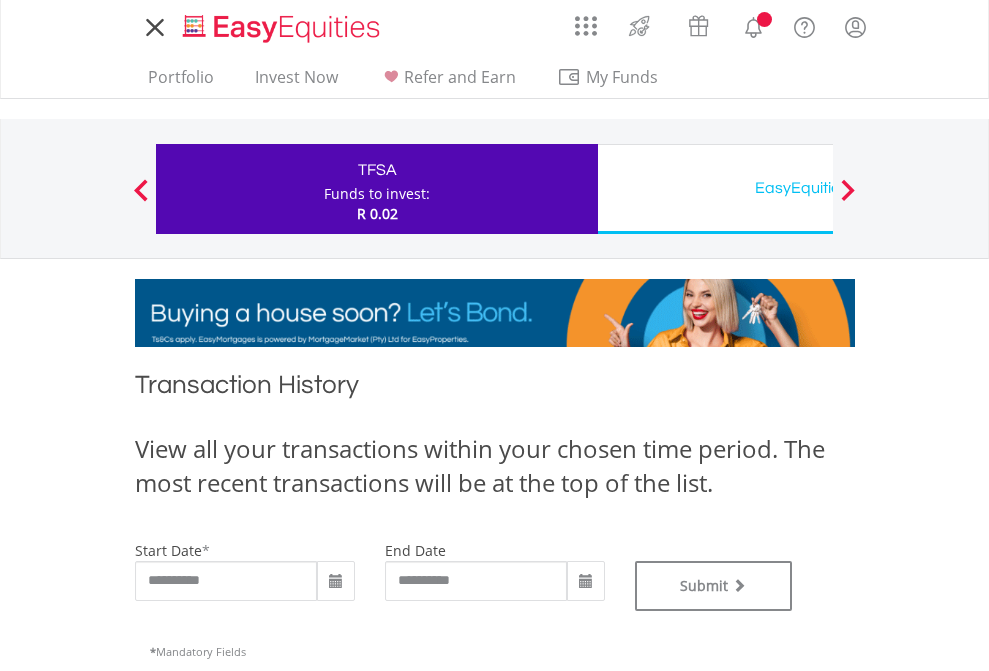 click on "EasyEquities USD" at bounding box center (818, 188) 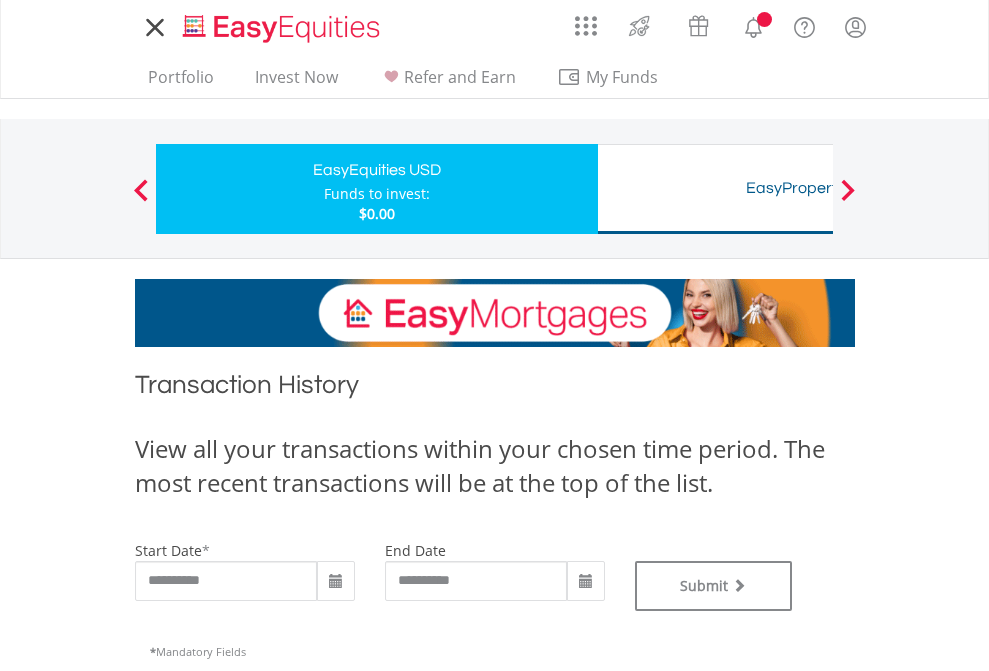 scroll, scrollTop: 0, scrollLeft: 0, axis: both 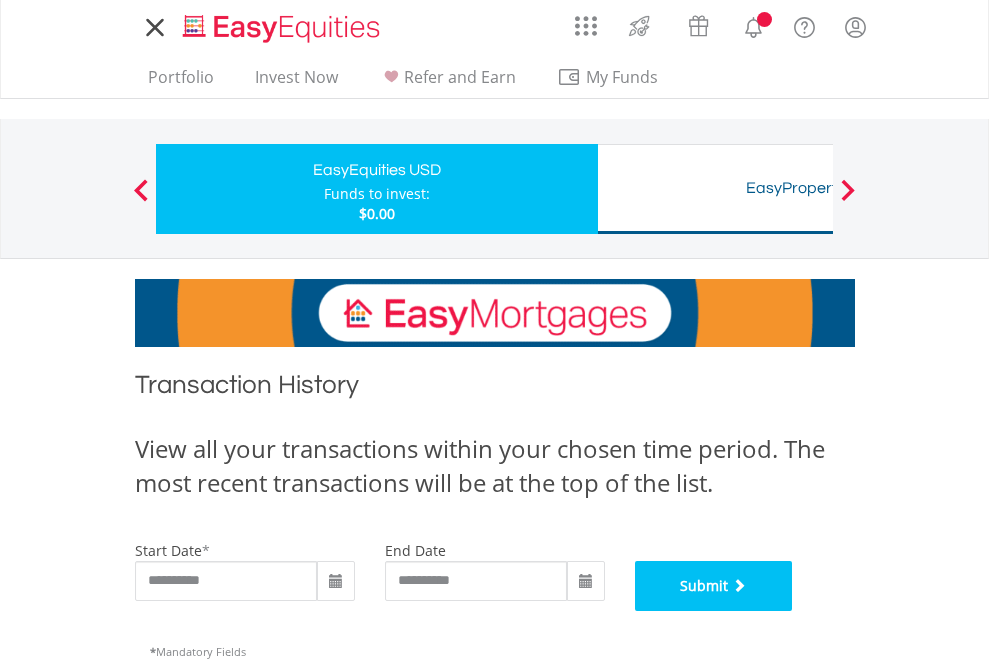 click on "Submit" at bounding box center [714, 586] 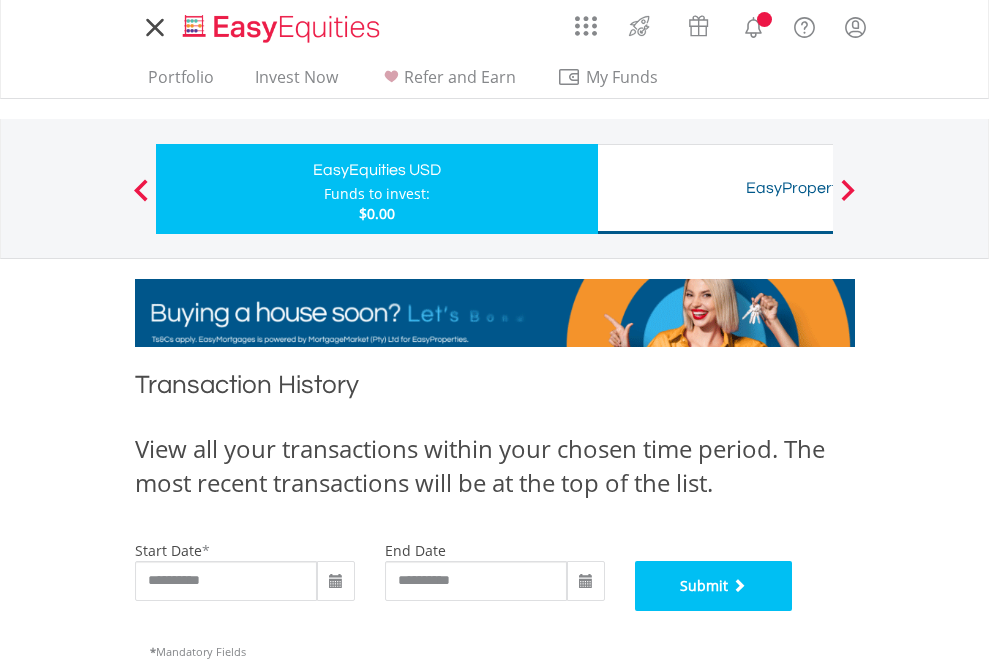 scroll, scrollTop: 811, scrollLeft: 0, axis: vertical 